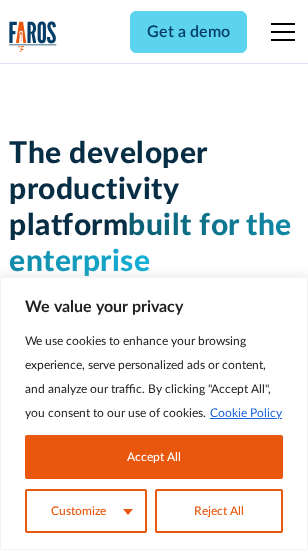 scroll, scrollTop: 0, scrollLeft: 0, axis: both 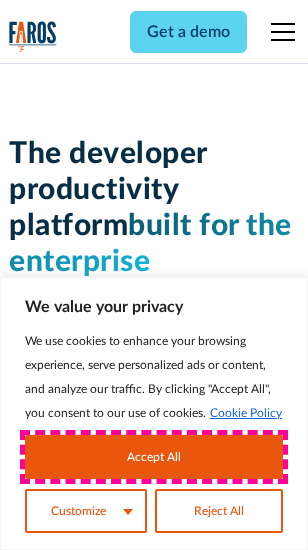 click on "Accept All" at bounding box center [154, 457] 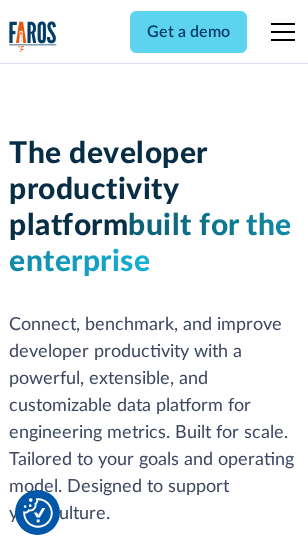 scroll, scrollTop: 301, scrollLeft: 0, axis: vertical 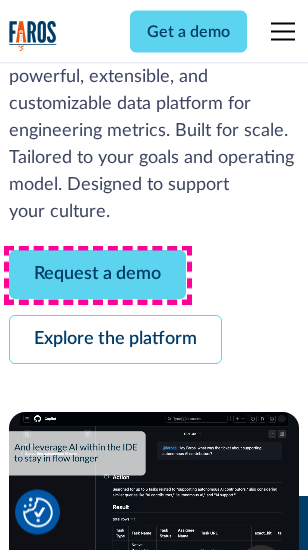 click on "Request a demo" at bounding box center [97, 275] 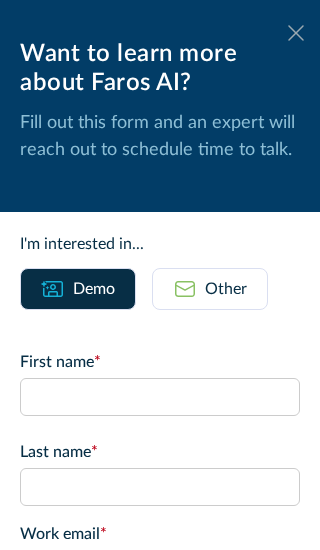click 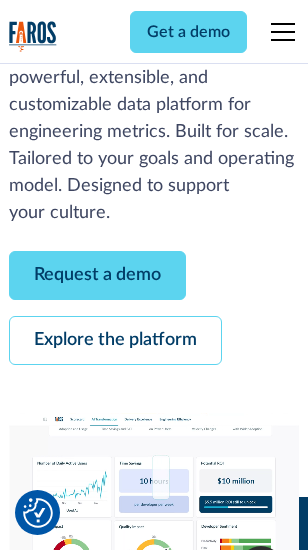 scroll, scrollTop: 366, scrollLeft: 0, axis: vertical 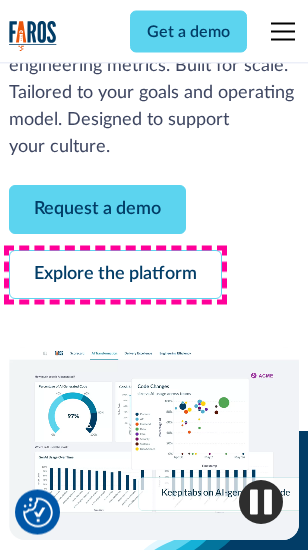click on "Explore the platform" at bounding box center (115, 275) 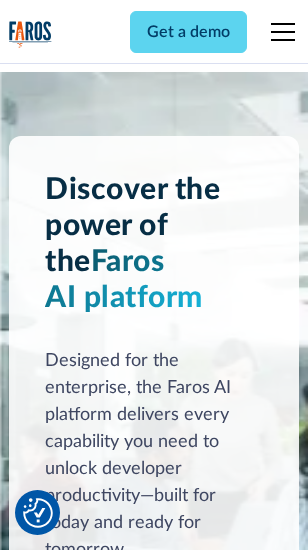 scroll, scrollTop: 15242, scrollLeft: 0, axis: vertical 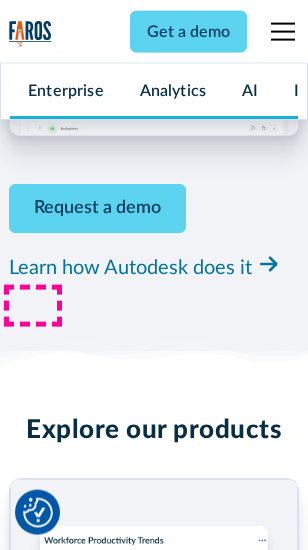 click on "Pricing" at bounding box center (33, 2488) 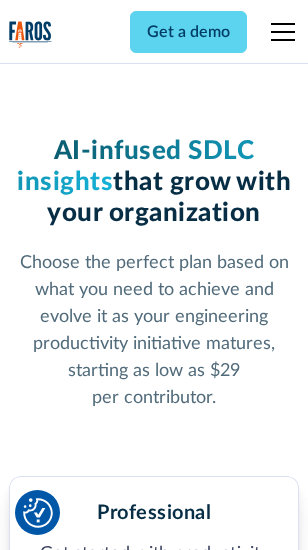 scroll, scrollTop: 3178, scrollLeft: 0, axis: vertical 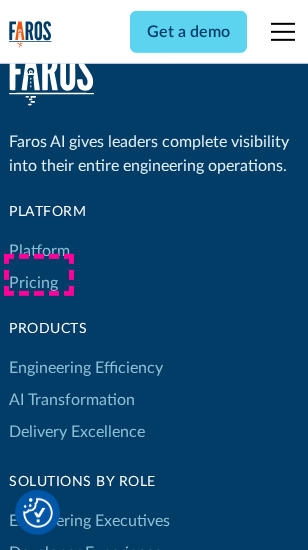click on "Platform" at bounding box center [39, 251] 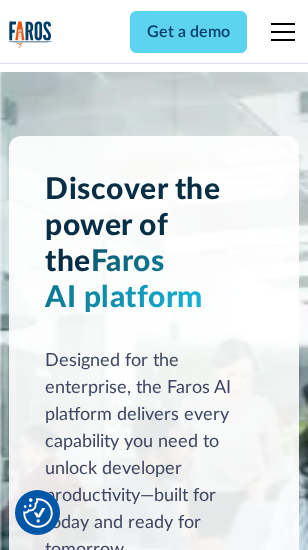 scroll, scrollTop: 15884, scrollLeft: 0, axis: vertical 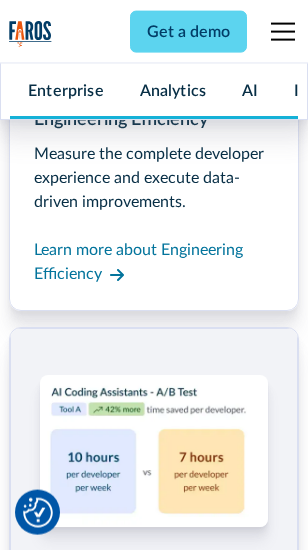 click on "Coding Assistant Impact" at bounding box center (94, 2457) 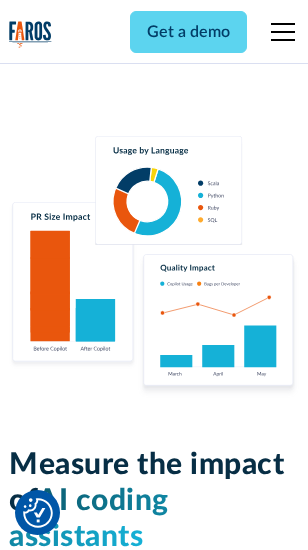 scroll, scrollTop: 12559, scrollLeft: 0, axis: vertical 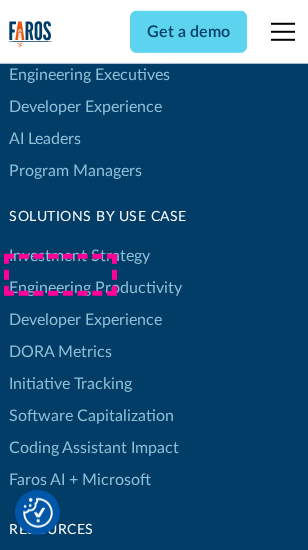 click on "DORA Metrics" at bounding box center (60, 352) 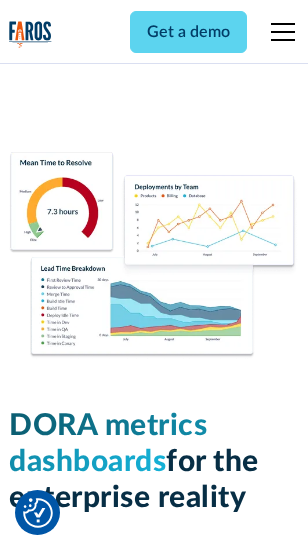 scroll, scrollTop: 8862, scrollLeft: 0, axis: vertical 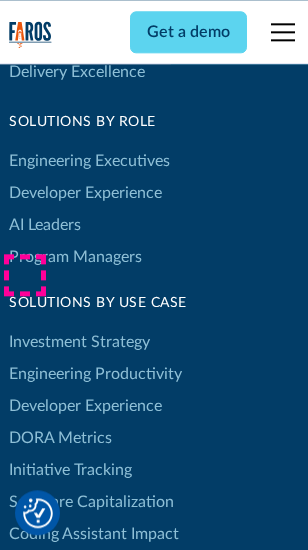 click on "Blog" at bounding box center (24, 655) 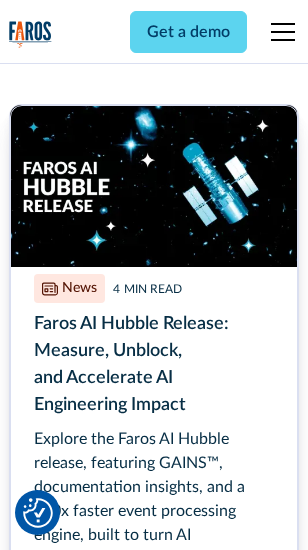 scroll, scrollTop: 9045, scrollLeft: 0, axis: vertical 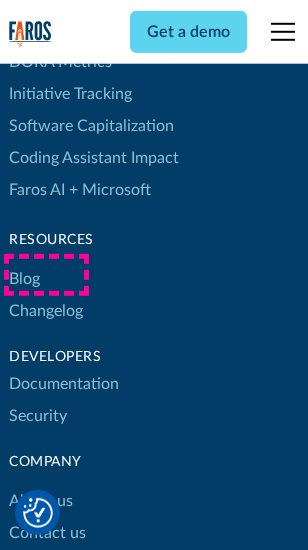 click on "Changelog" at bounding box center (46, 311) 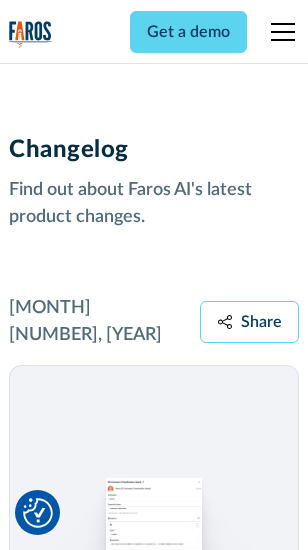 scroll, scrollTop: 24531, scrollLeft: 0, axis: vertical 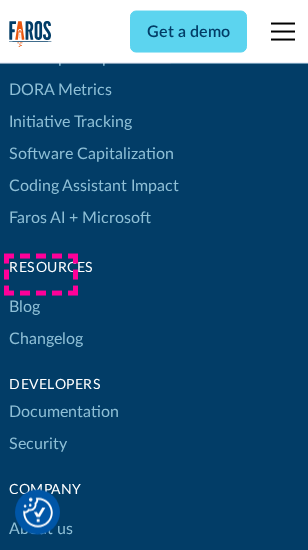 click on "About us" at bounding box center (41, 529) 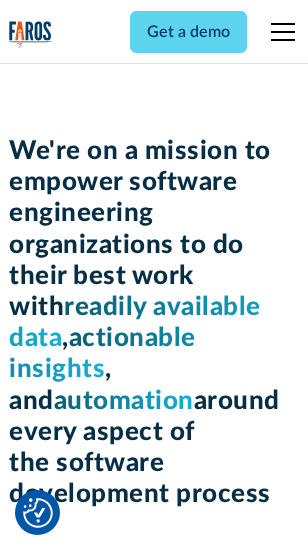scroll, scrollTop: 6924, scrollLeft: 0, axis: vertical 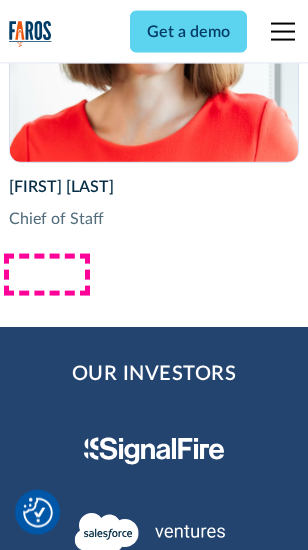 click on "Contact us" at bounding box center (47, 2758) 